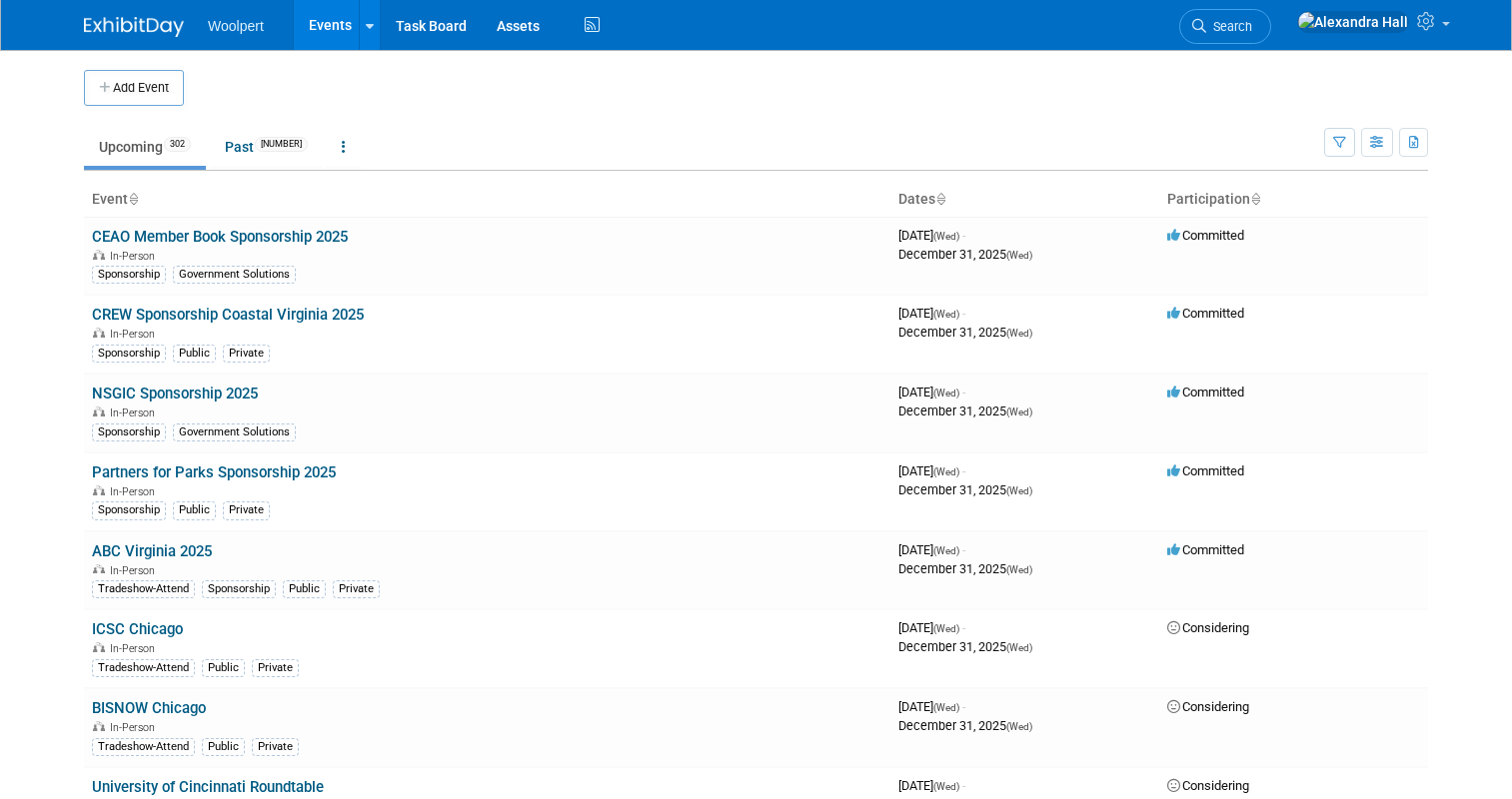 scroll, scrollTop: 0, scrollLeft: 0, axis: both 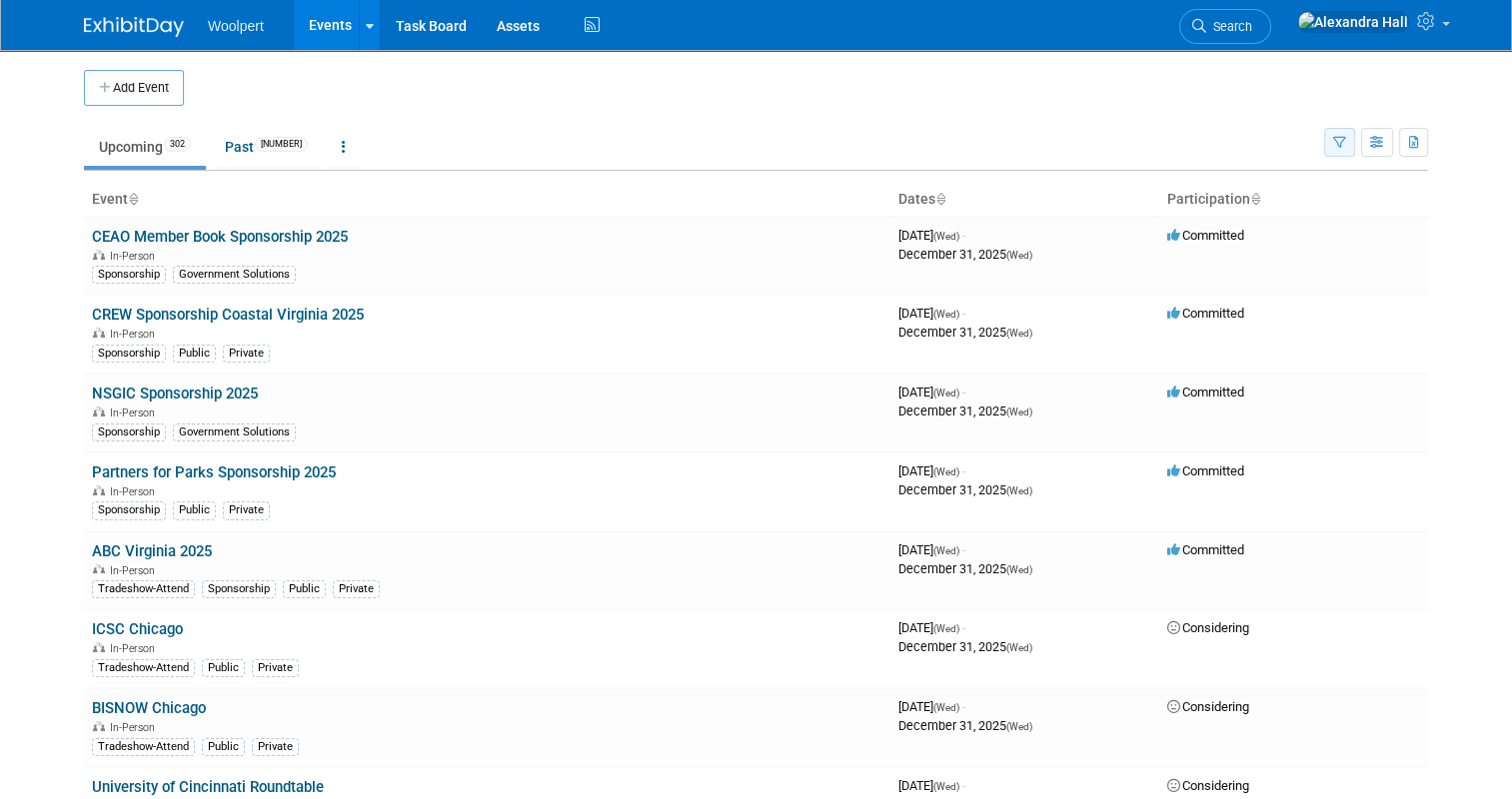 click at bounding box center [1339, 143] 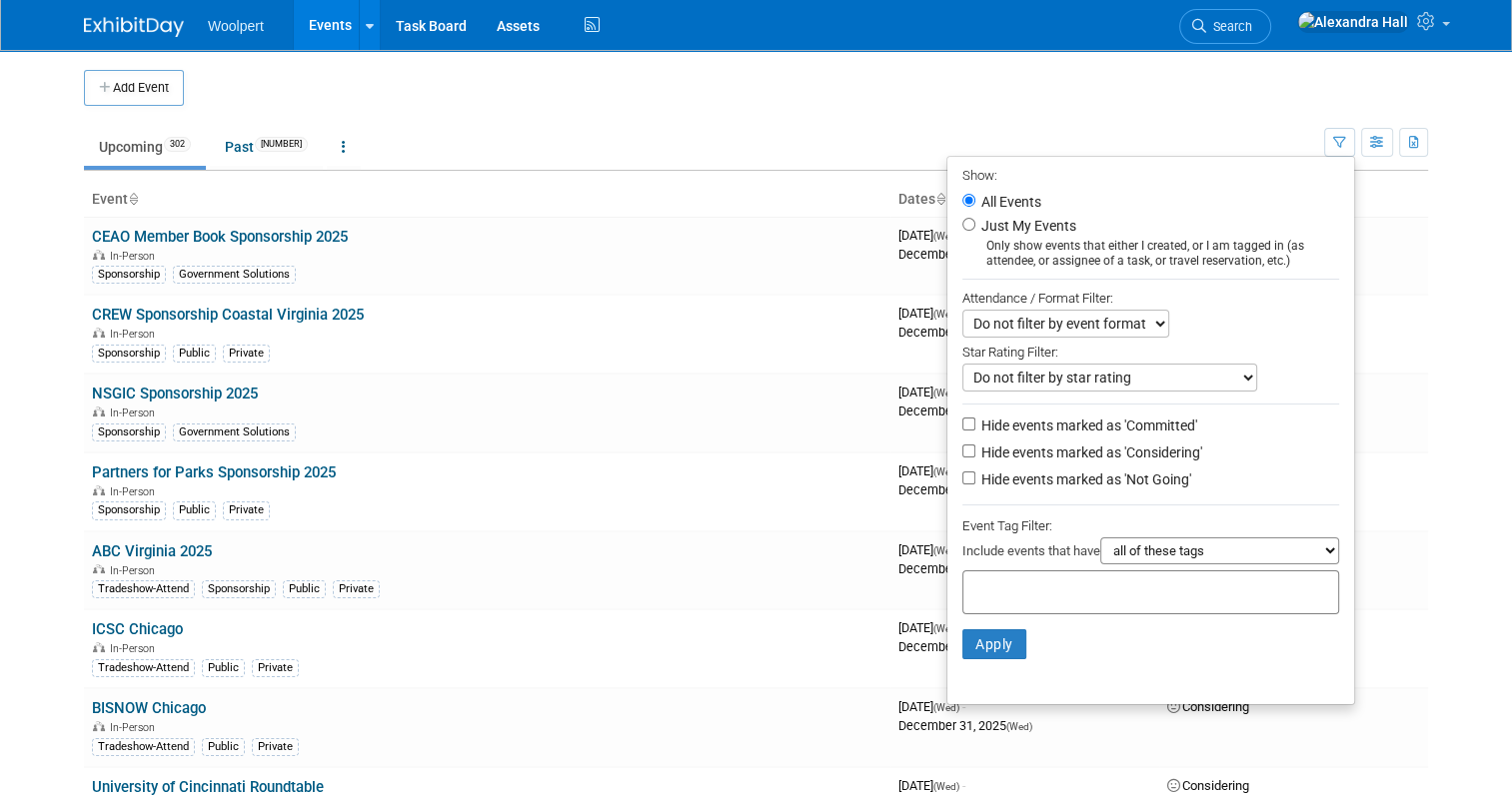 click on "Just My Events" at bounding box center [1026, 226] 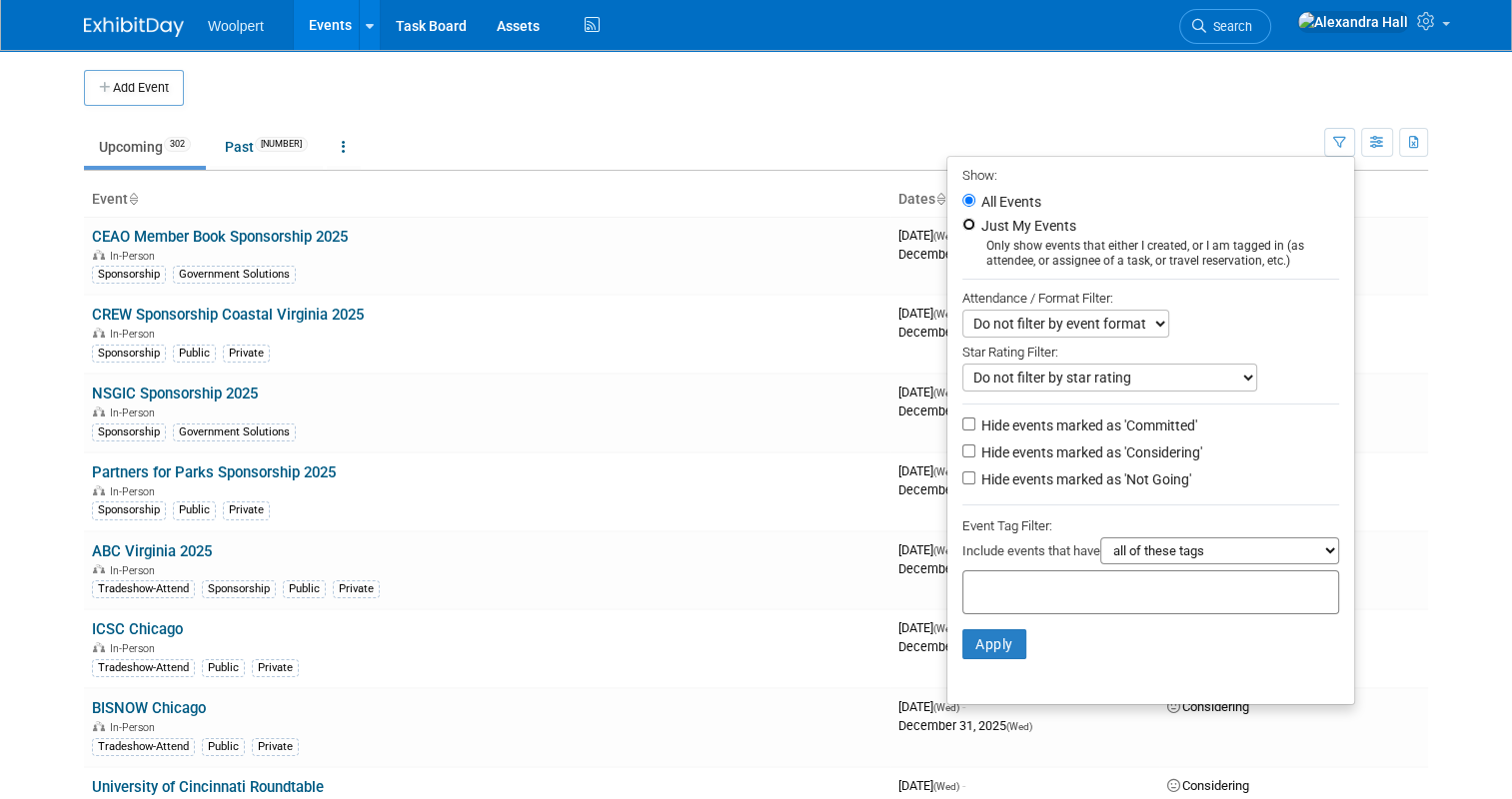 click on "Just My Events" at bounding box center [968, 224] 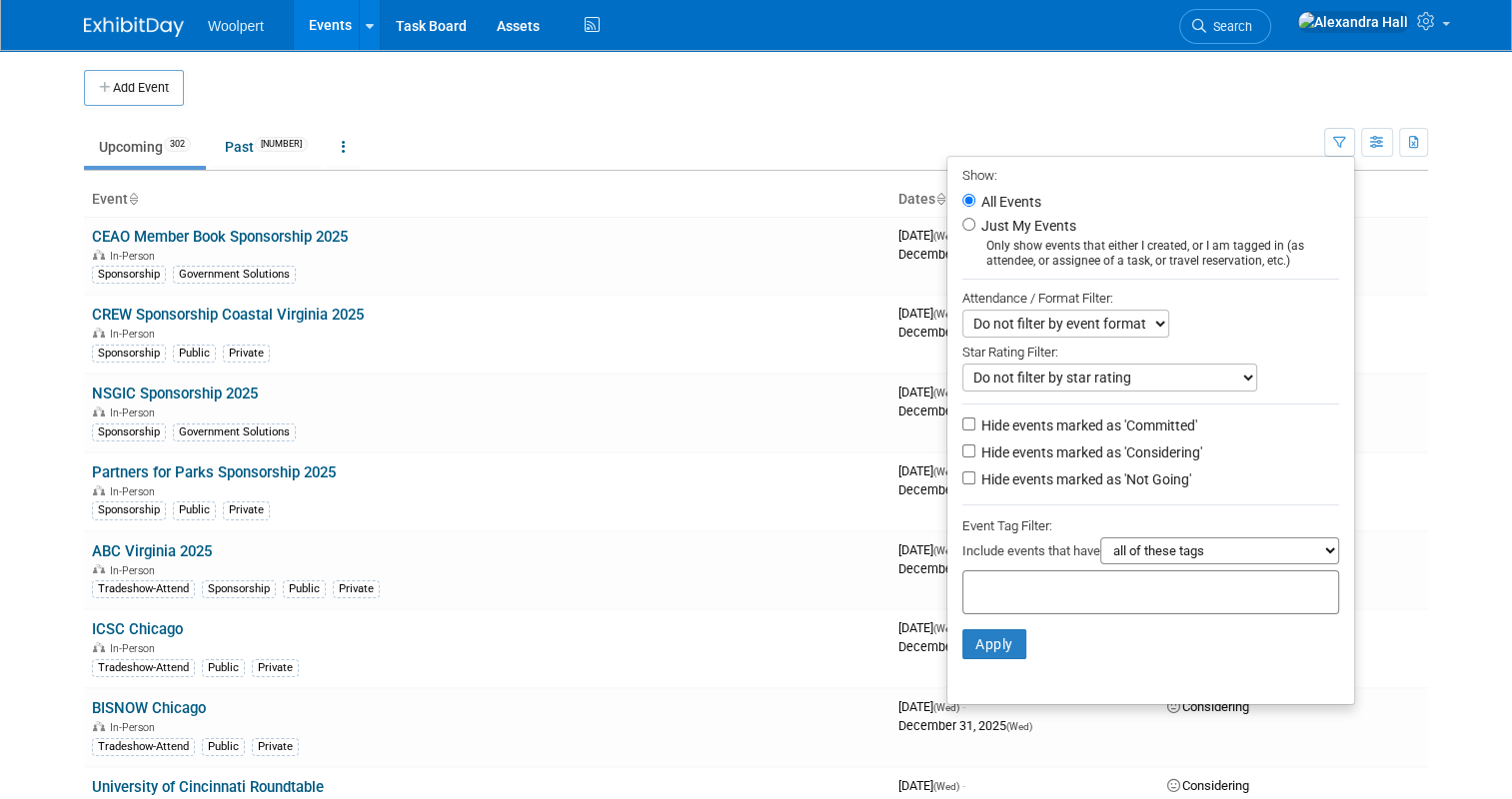 click on "All Events" at bounding box center [1150, 202] 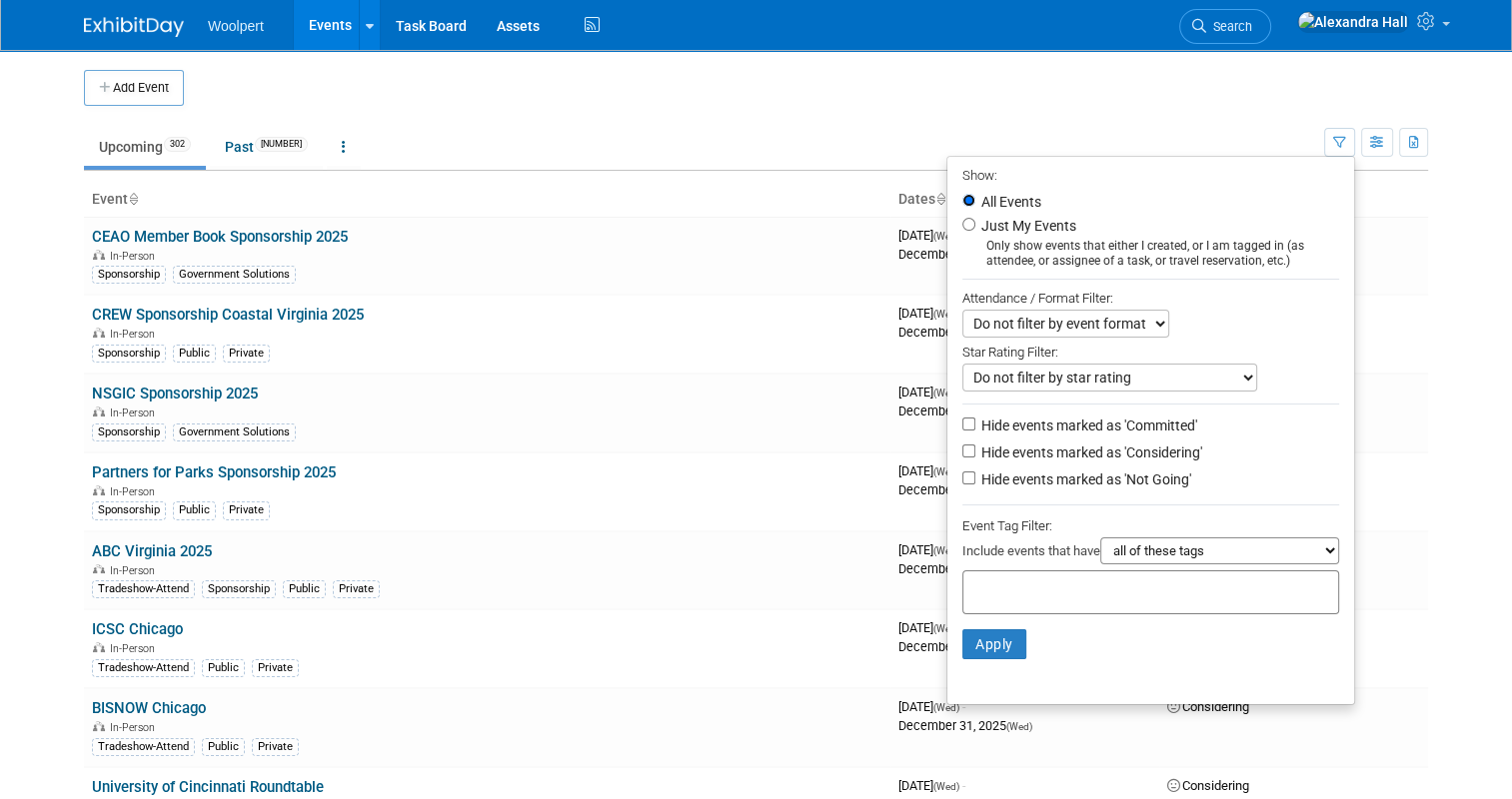click on "All Events" at bounding box center (968, 200) 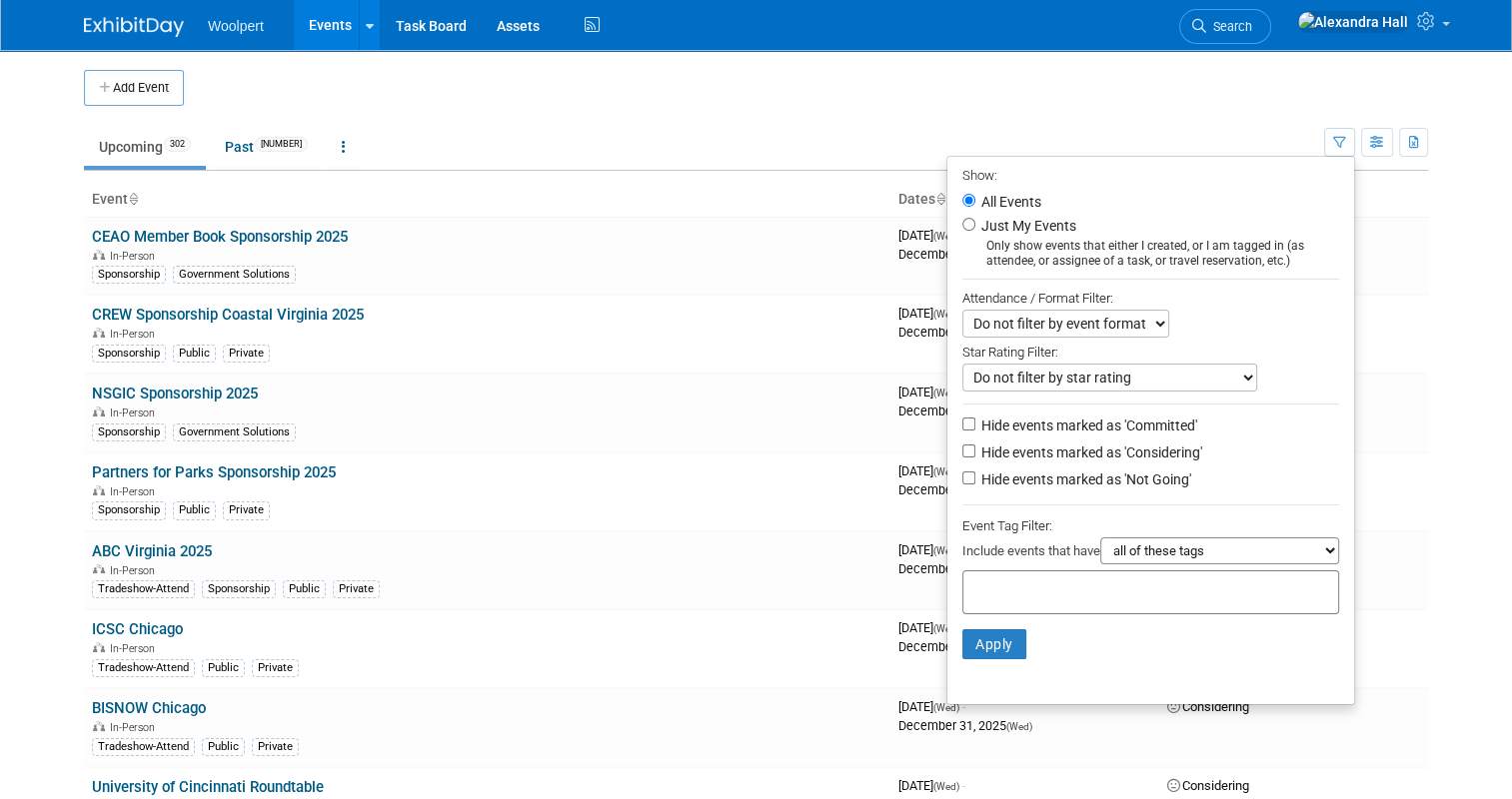 click on "all of these tags
any one of these tags
only and exactly these specific tags" at bounding box center [1219, 550] 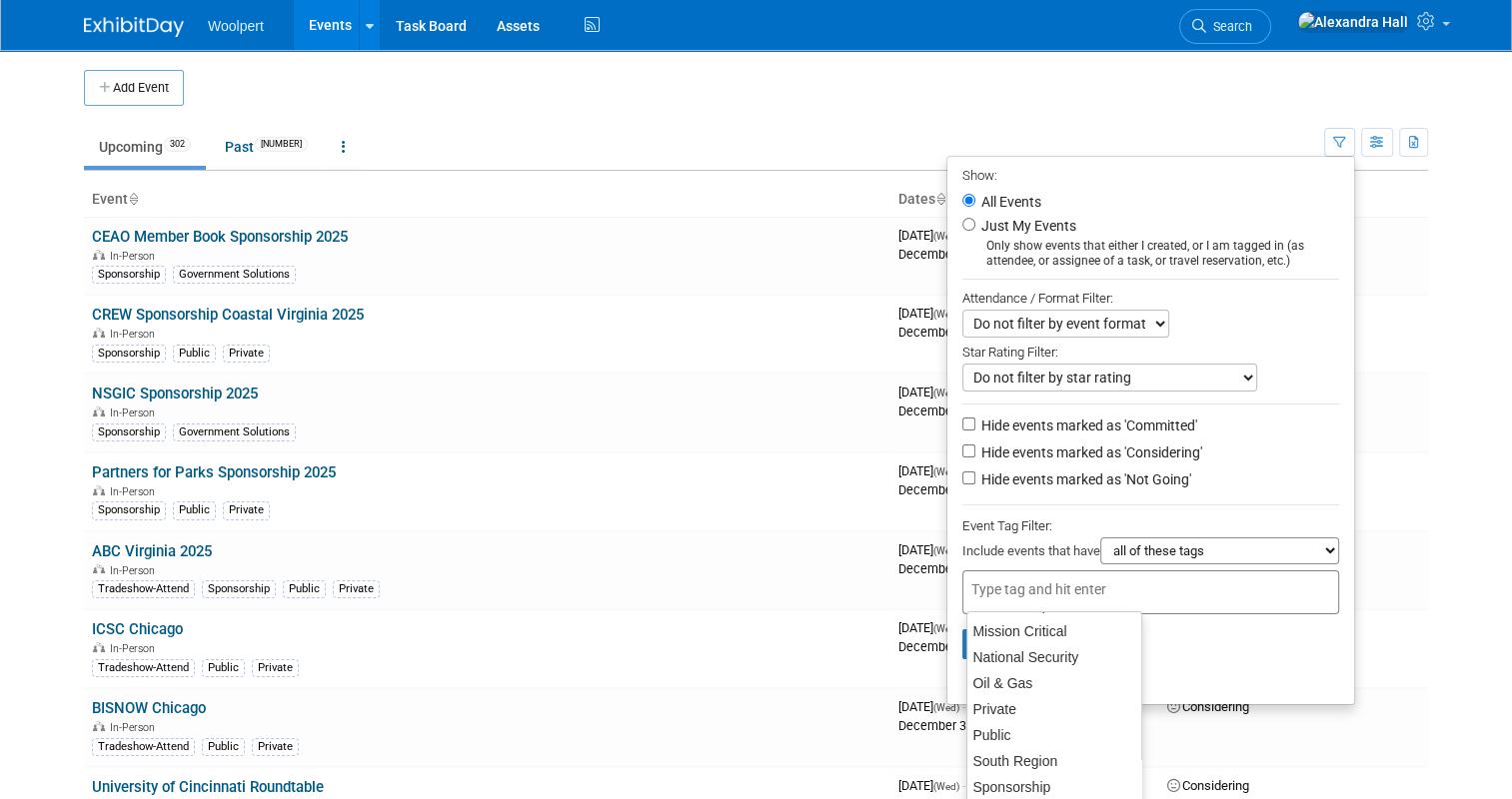 scroll, scrollTop: 462, scrollLeft: 0, axis: vertical 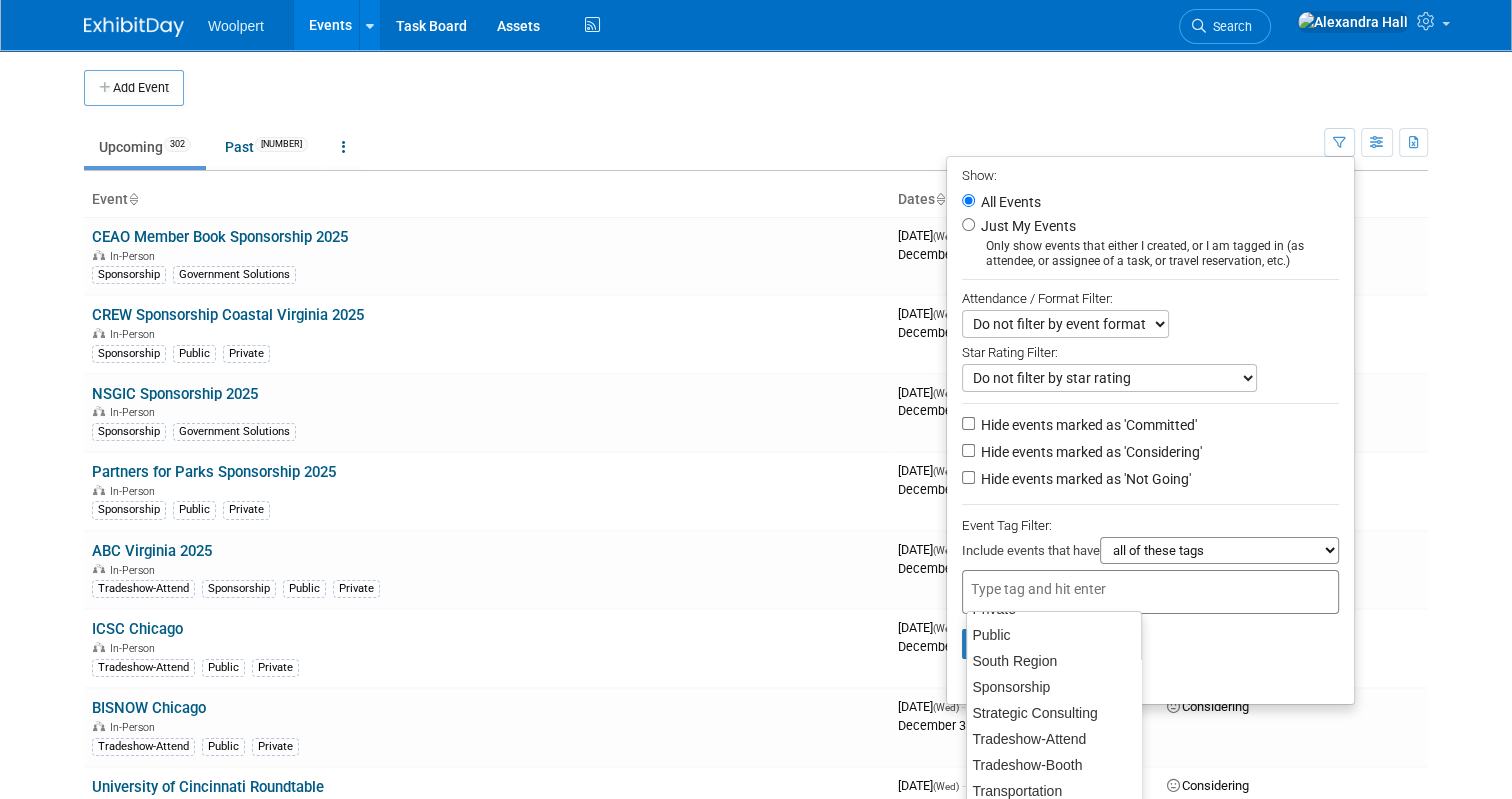 click at bounding box center [1150, 592] 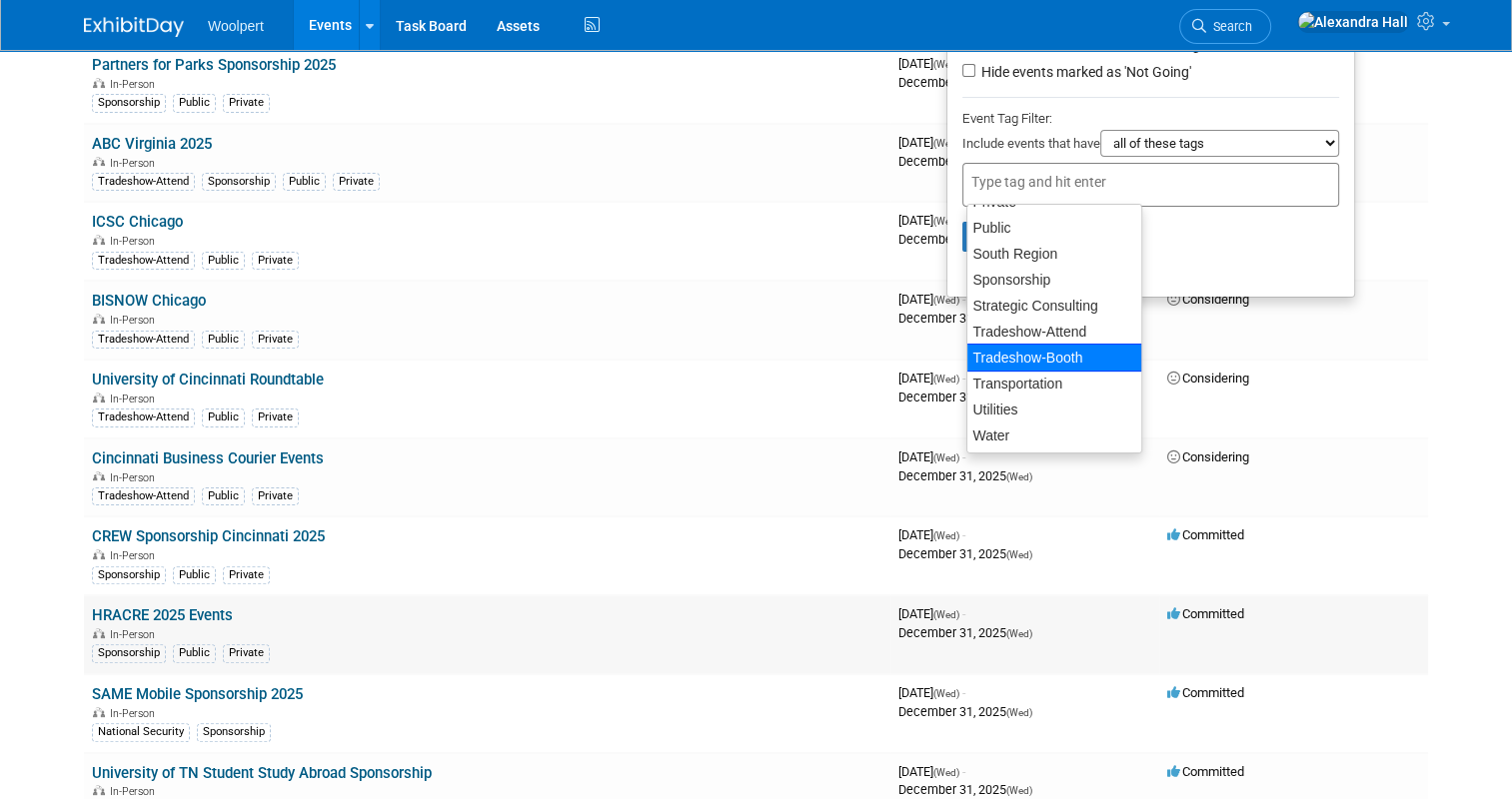 scroll, scrollTop: 100, scrollLeft: 0, axis: vertical 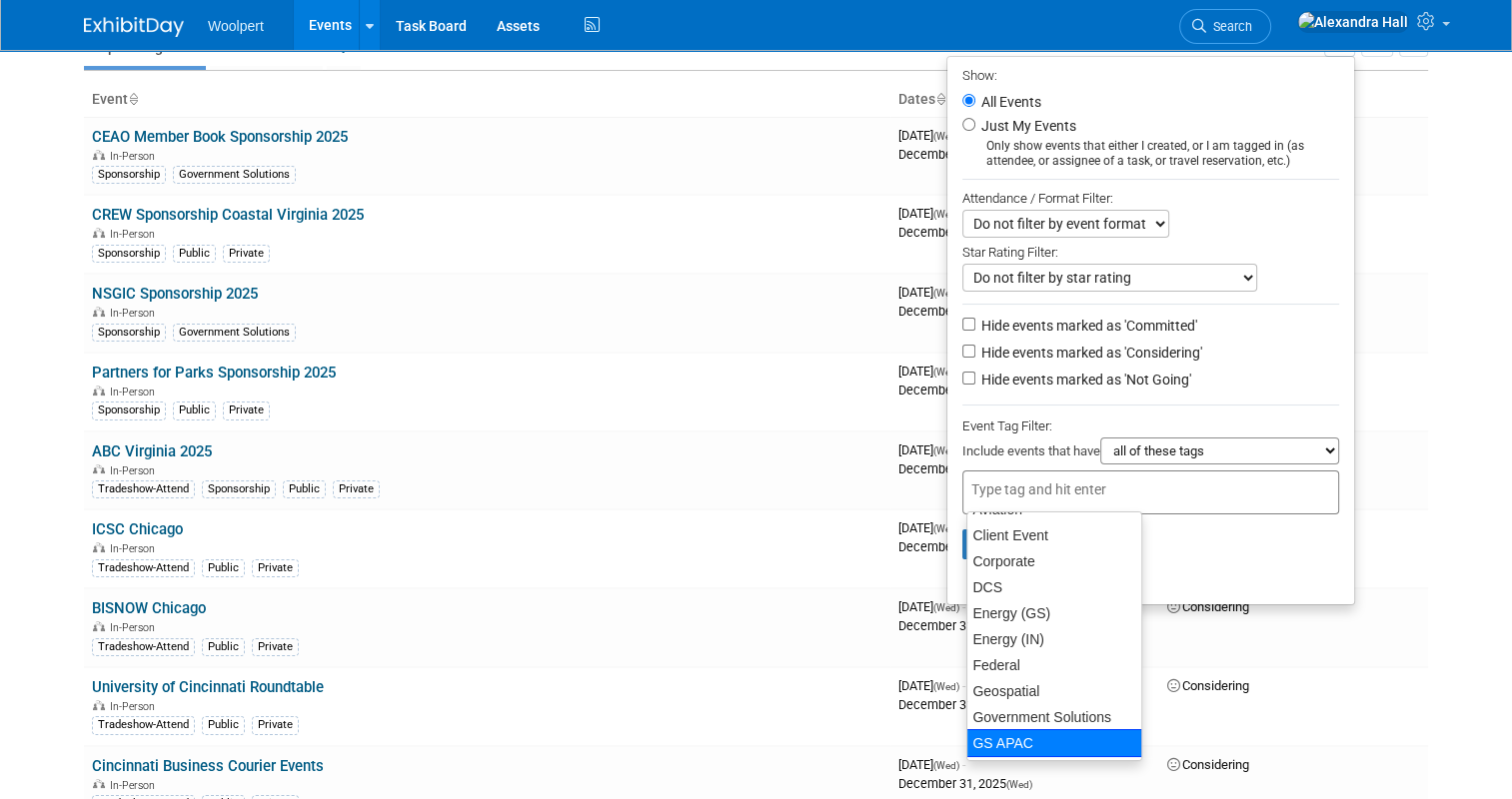 click on "GS APAC" at bounding box center [1054, 743] 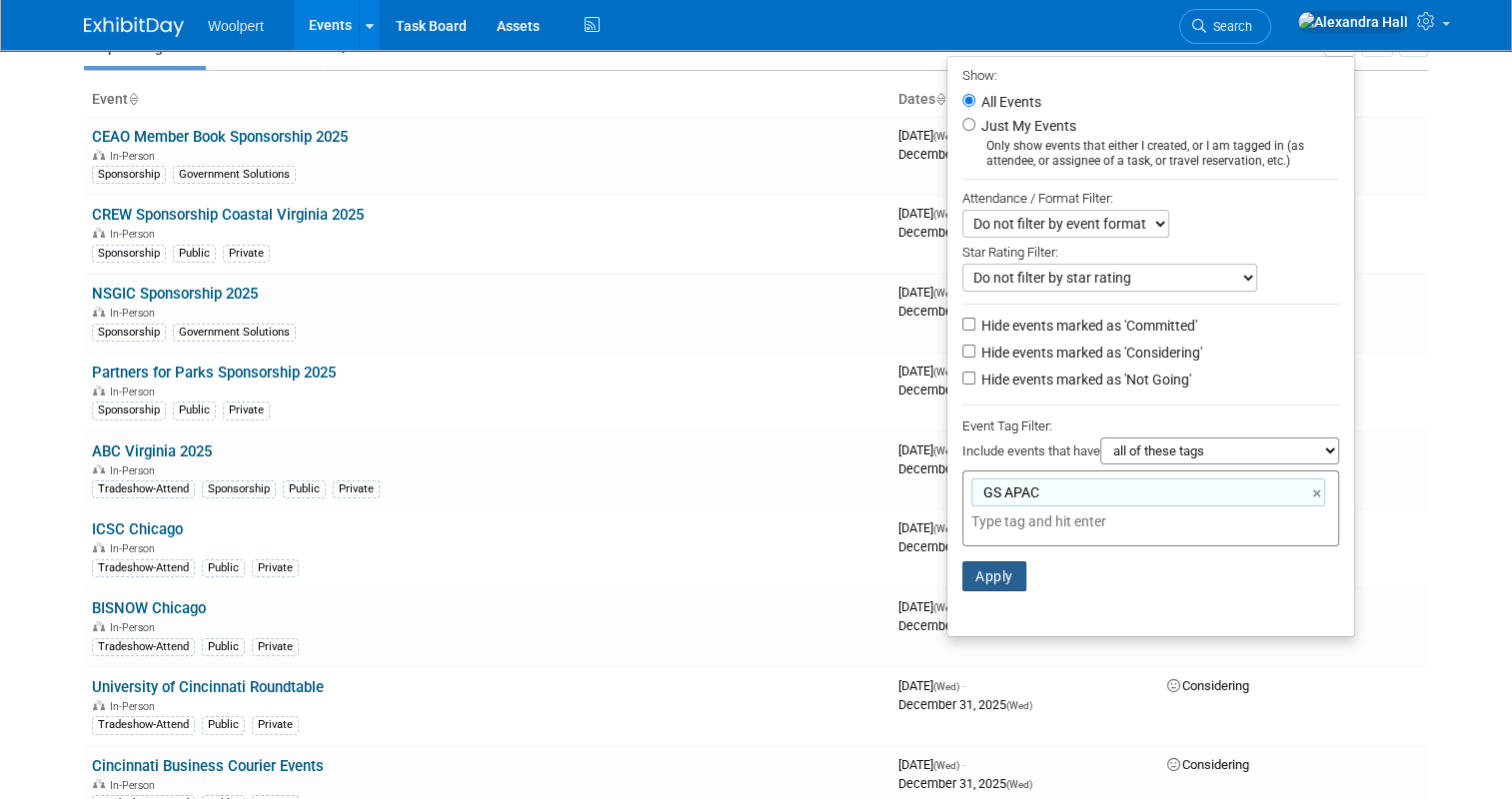 click on "Apply" at bounding box center (994, 576) 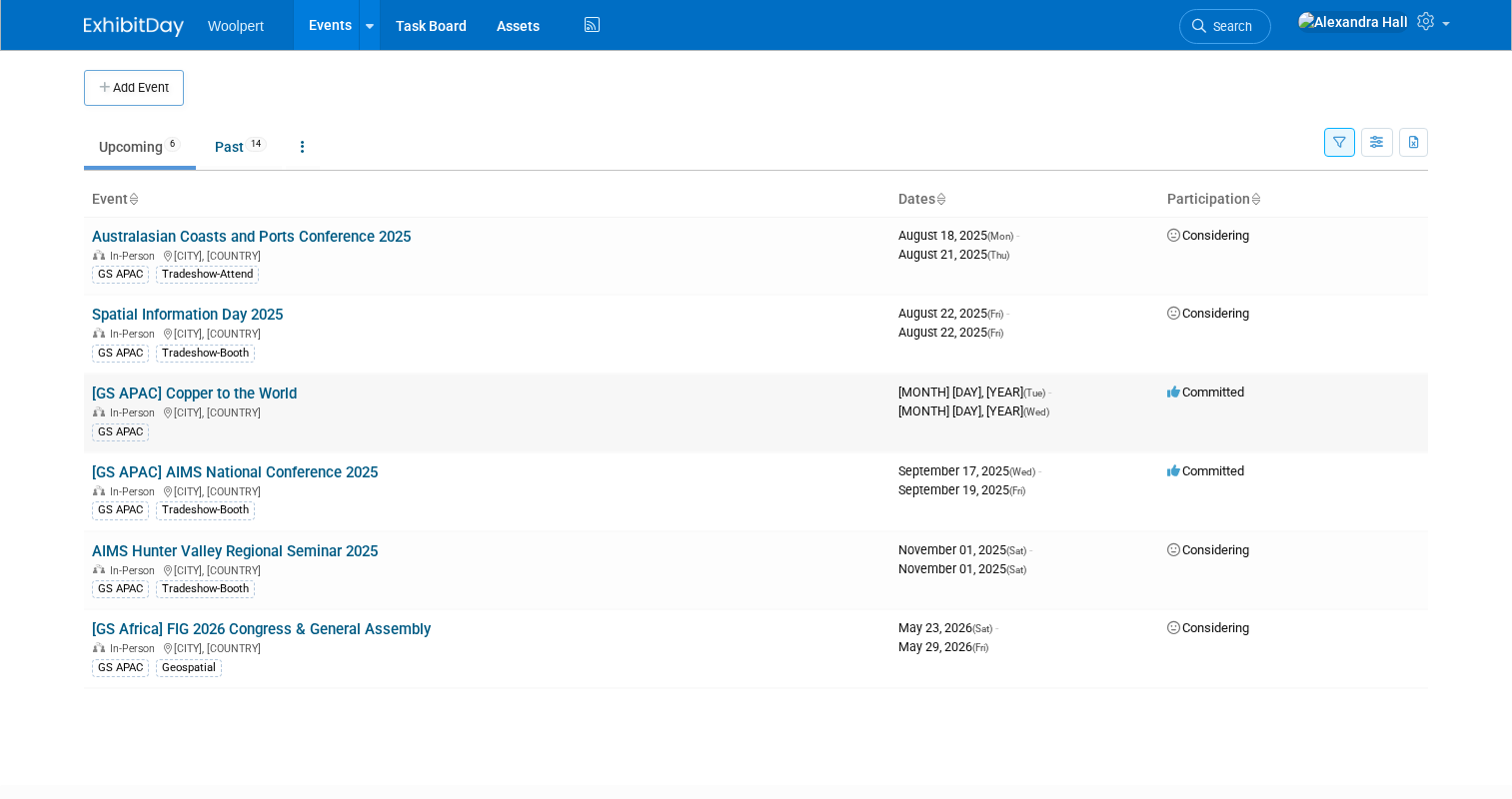 scroll, scrollTop: 0, scrollLeft: 0, axis: both 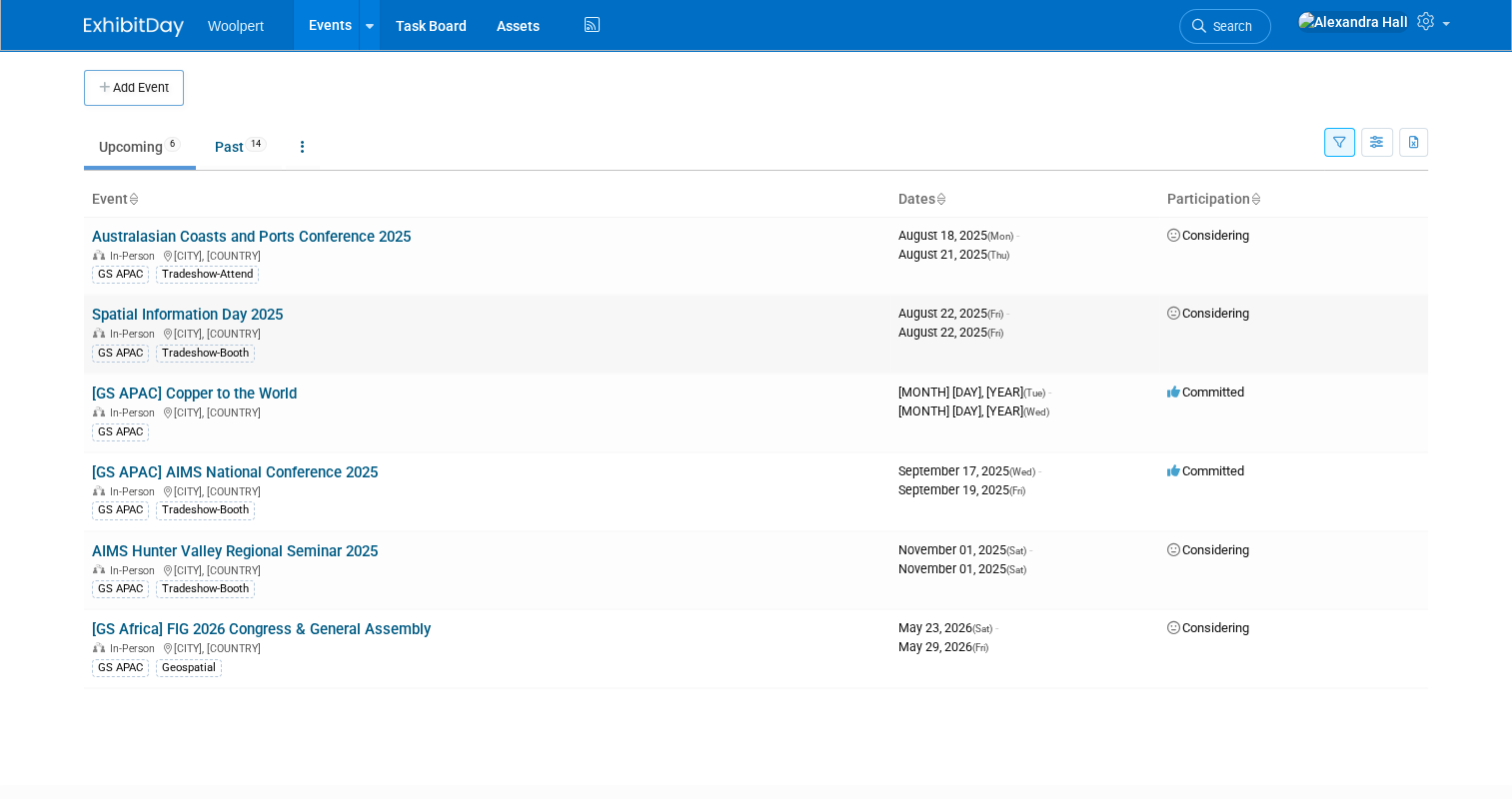 click on "Spatial Information Day 2025" at bounding box center [187, 315] 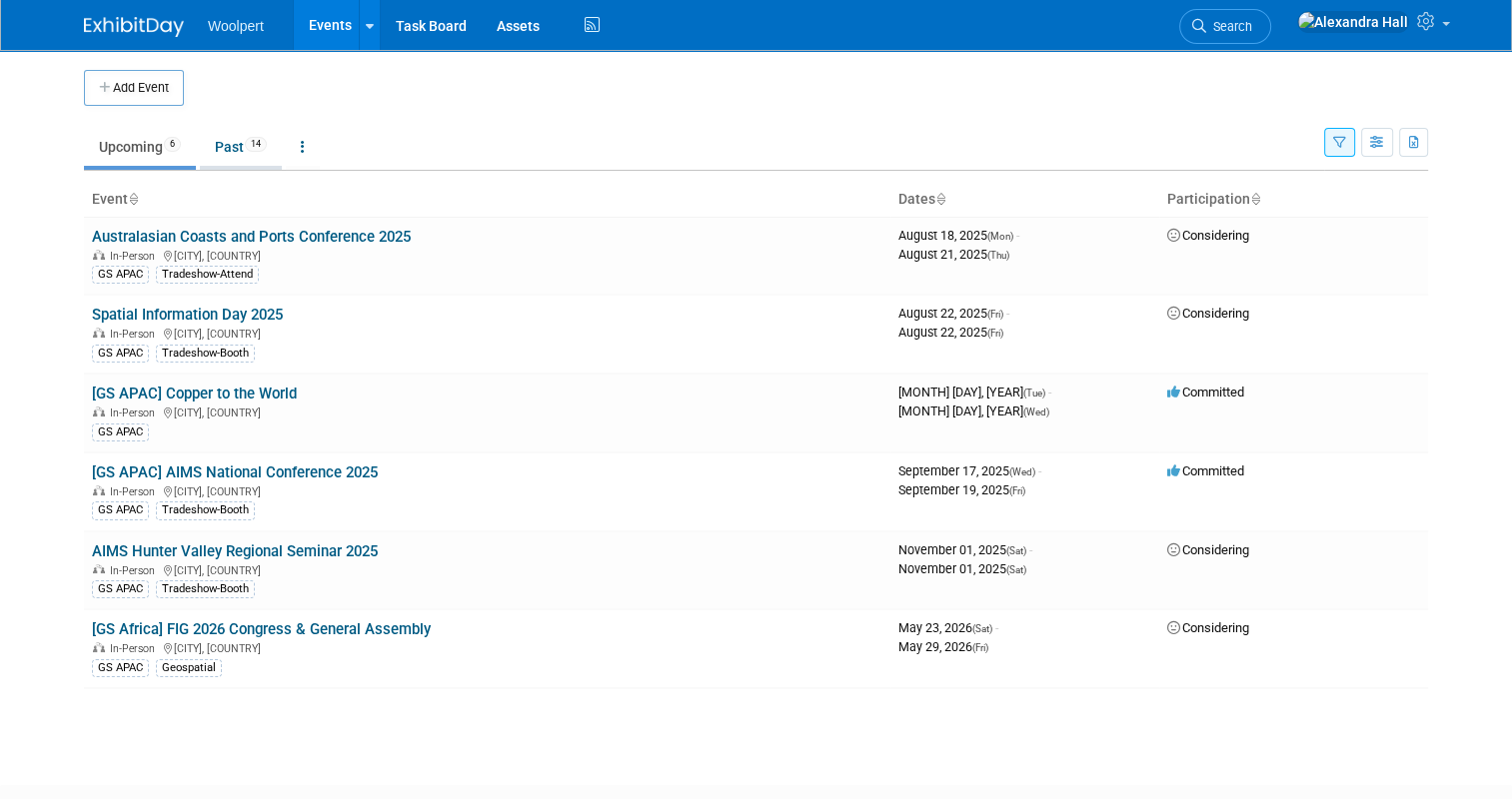 click on "14" at bounding box center (256, 144) 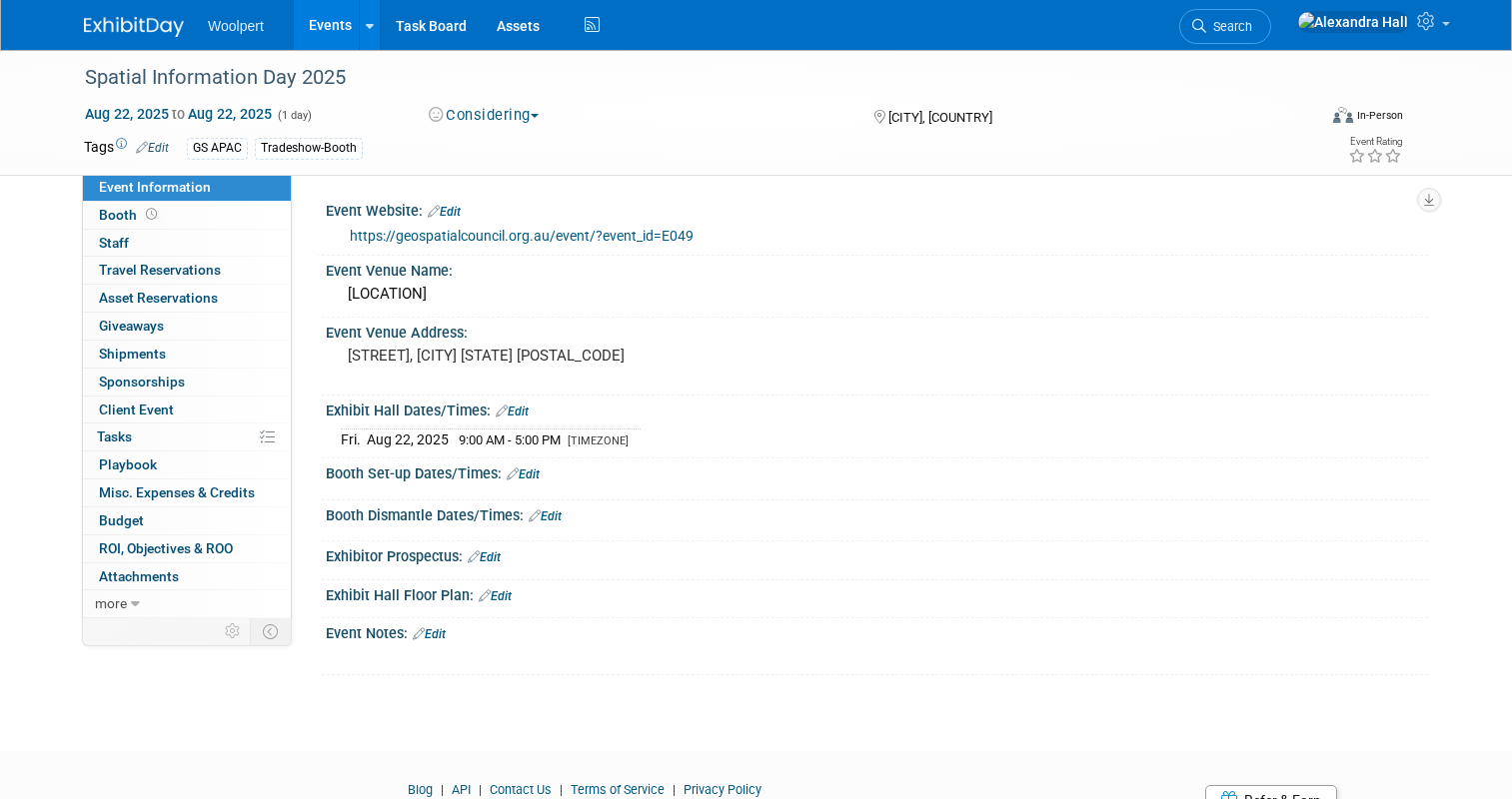 scroll, scrollTop: 0, scrollLeft: 0, axis: both 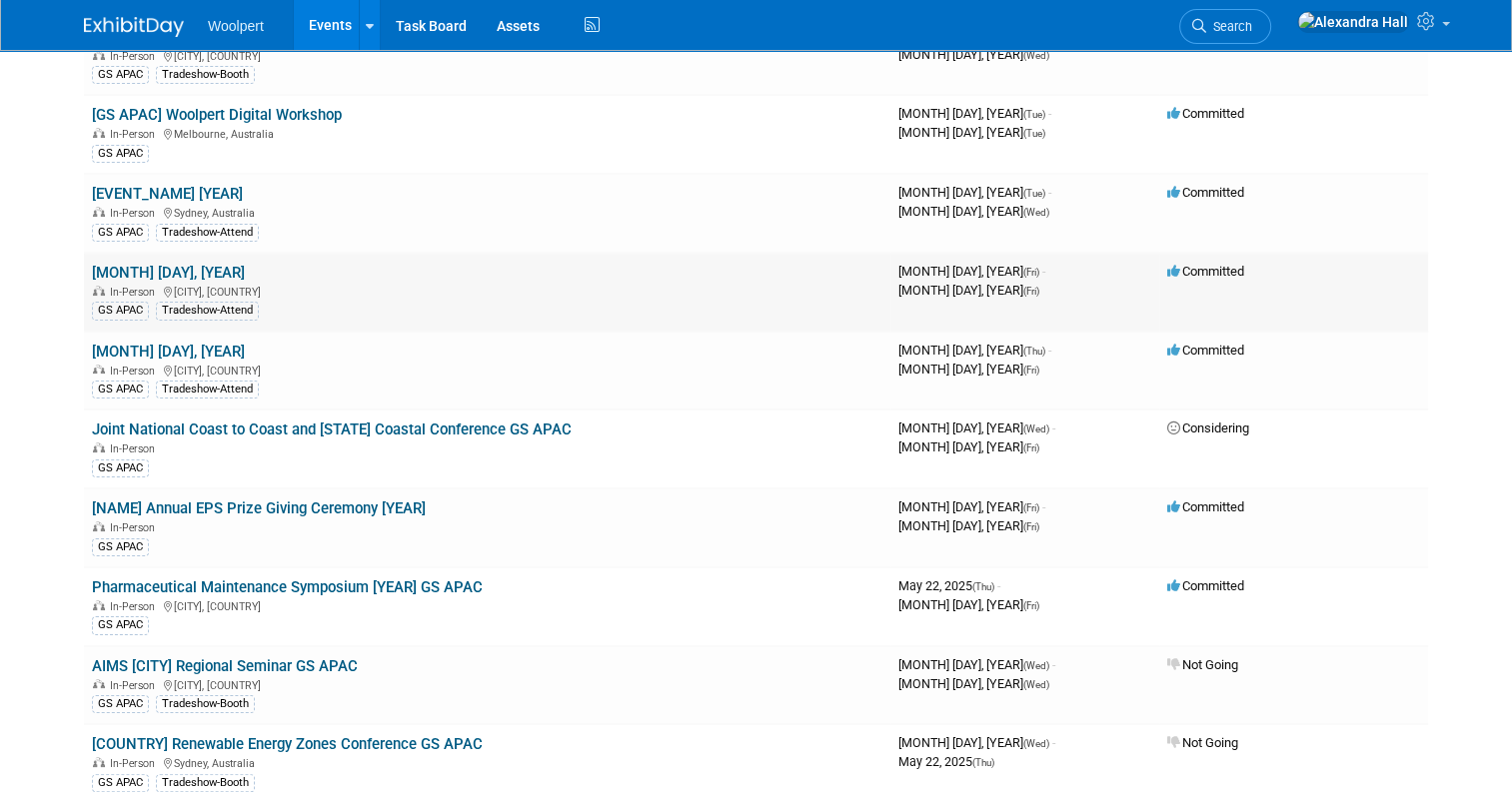 click on "[MONTH] [DAY], [YEAR]" at bounding box center [168, 273] 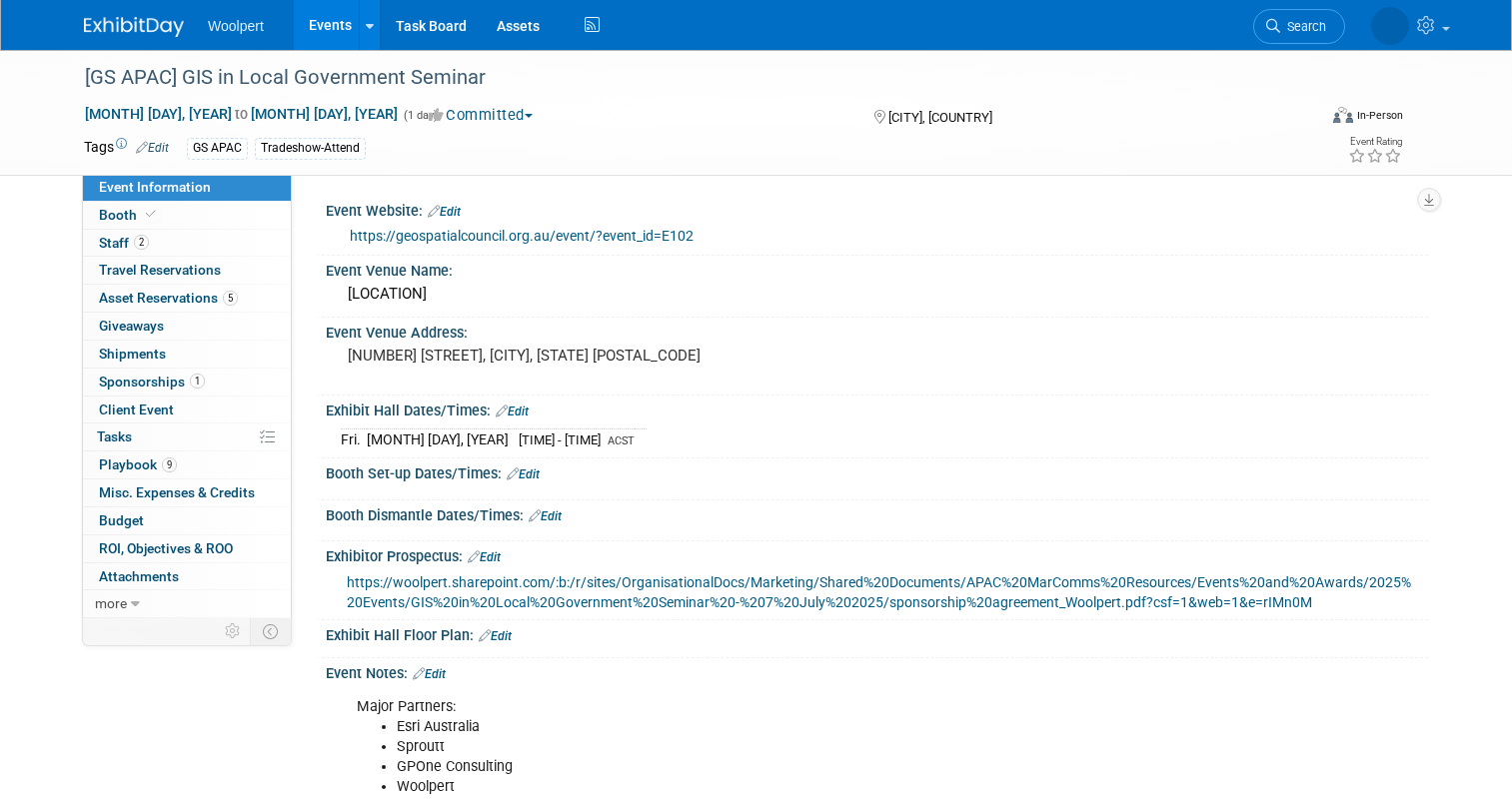 scroll, scrollTop: 0, scrollLeft: 0, axis: both 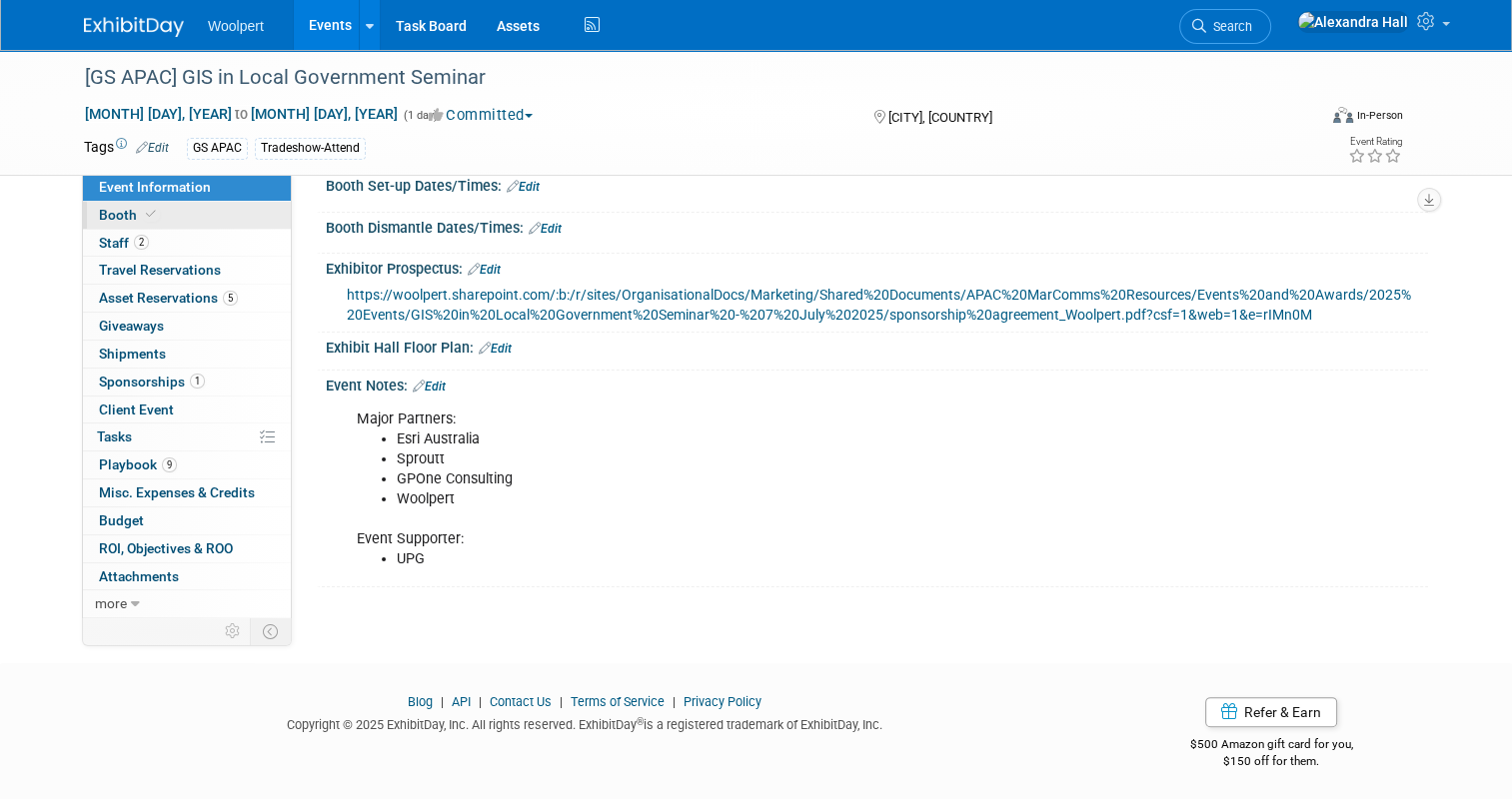 click on "Booth" at bounding box center (187, 215) 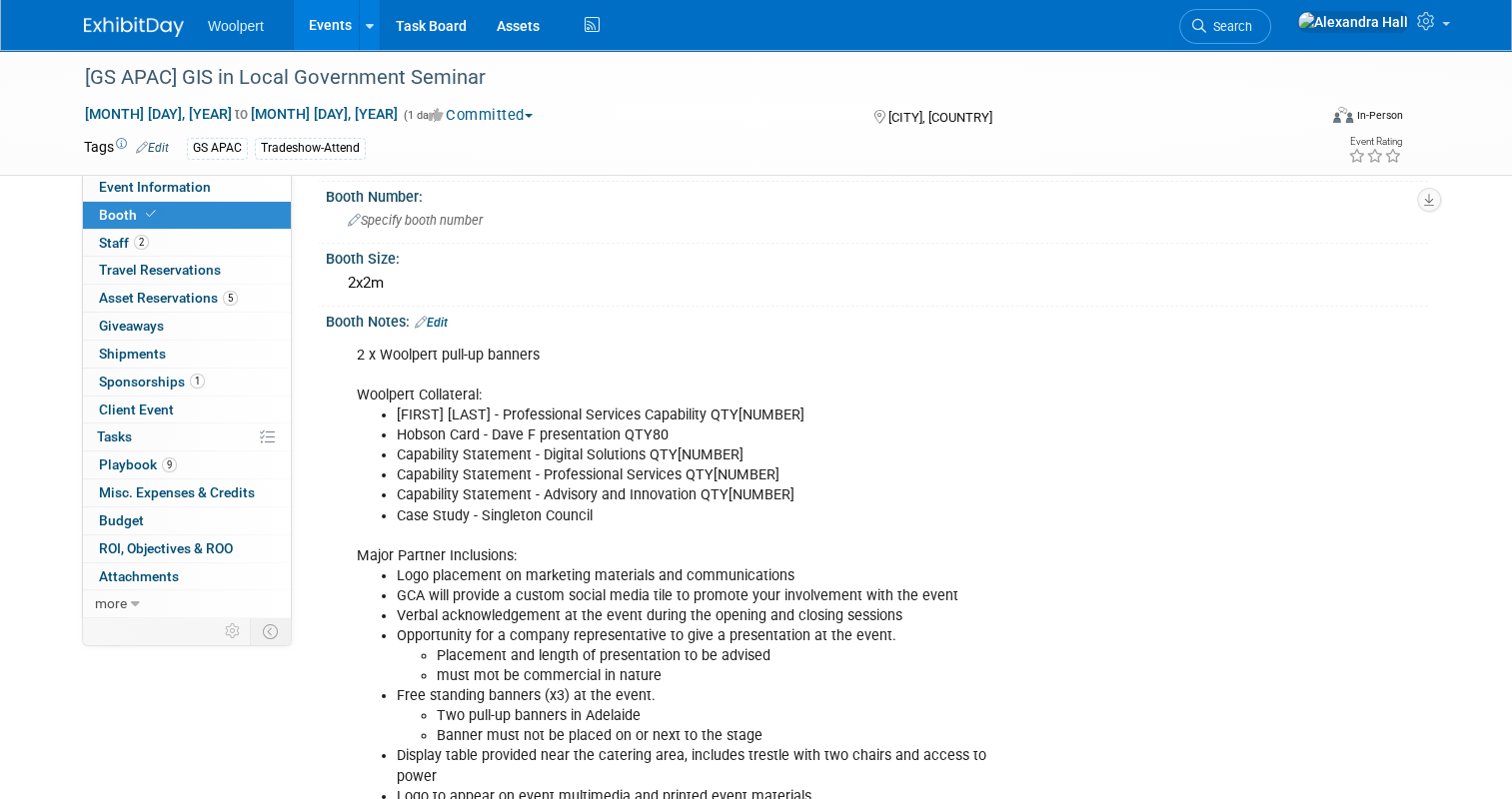 scroll, scrollTop: 100, scrollLeft: 0, axis: vertical 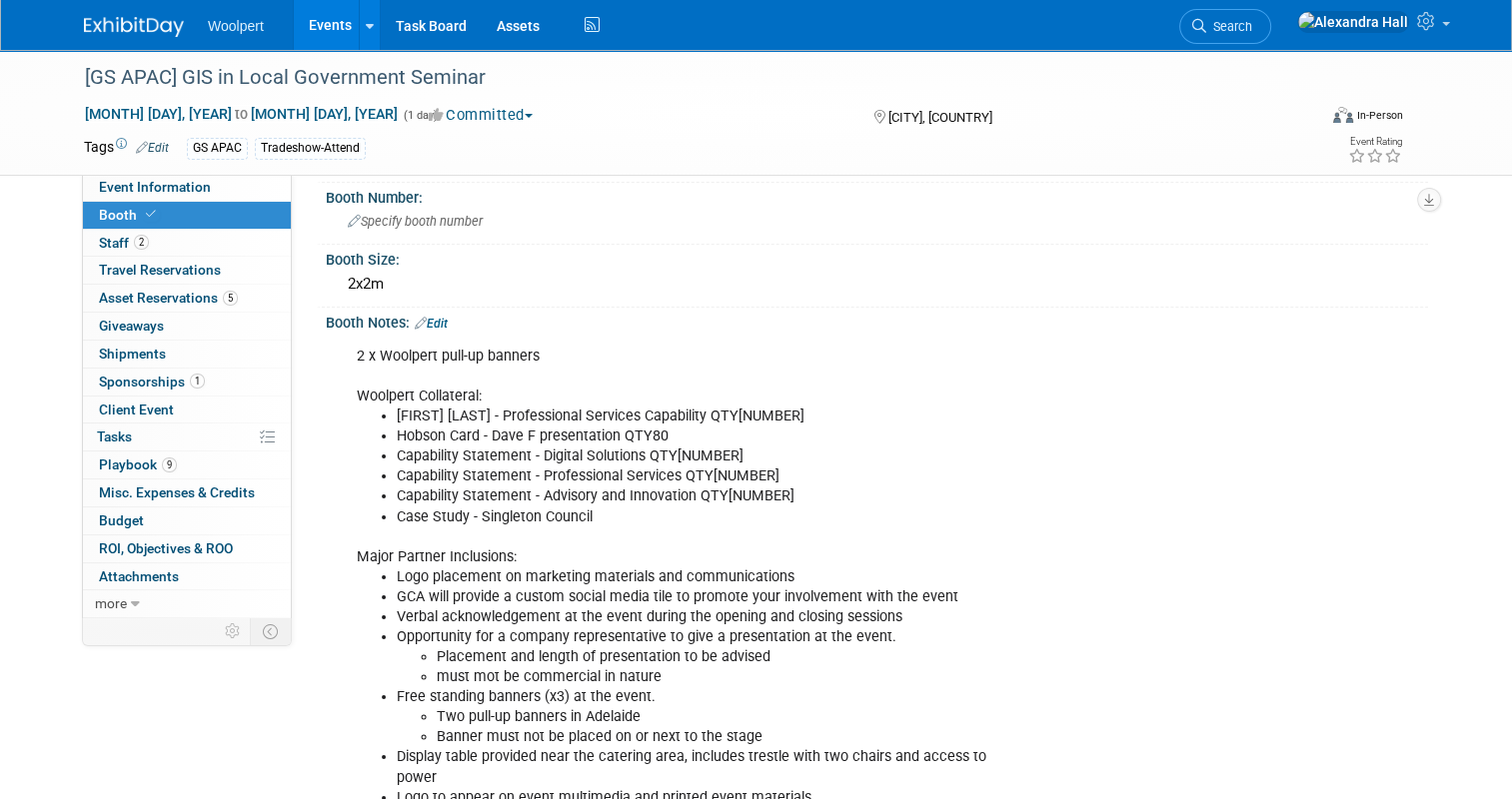 click on "Hobson Card - Dave F presentation QTY80" at bounding box center (799, 436) 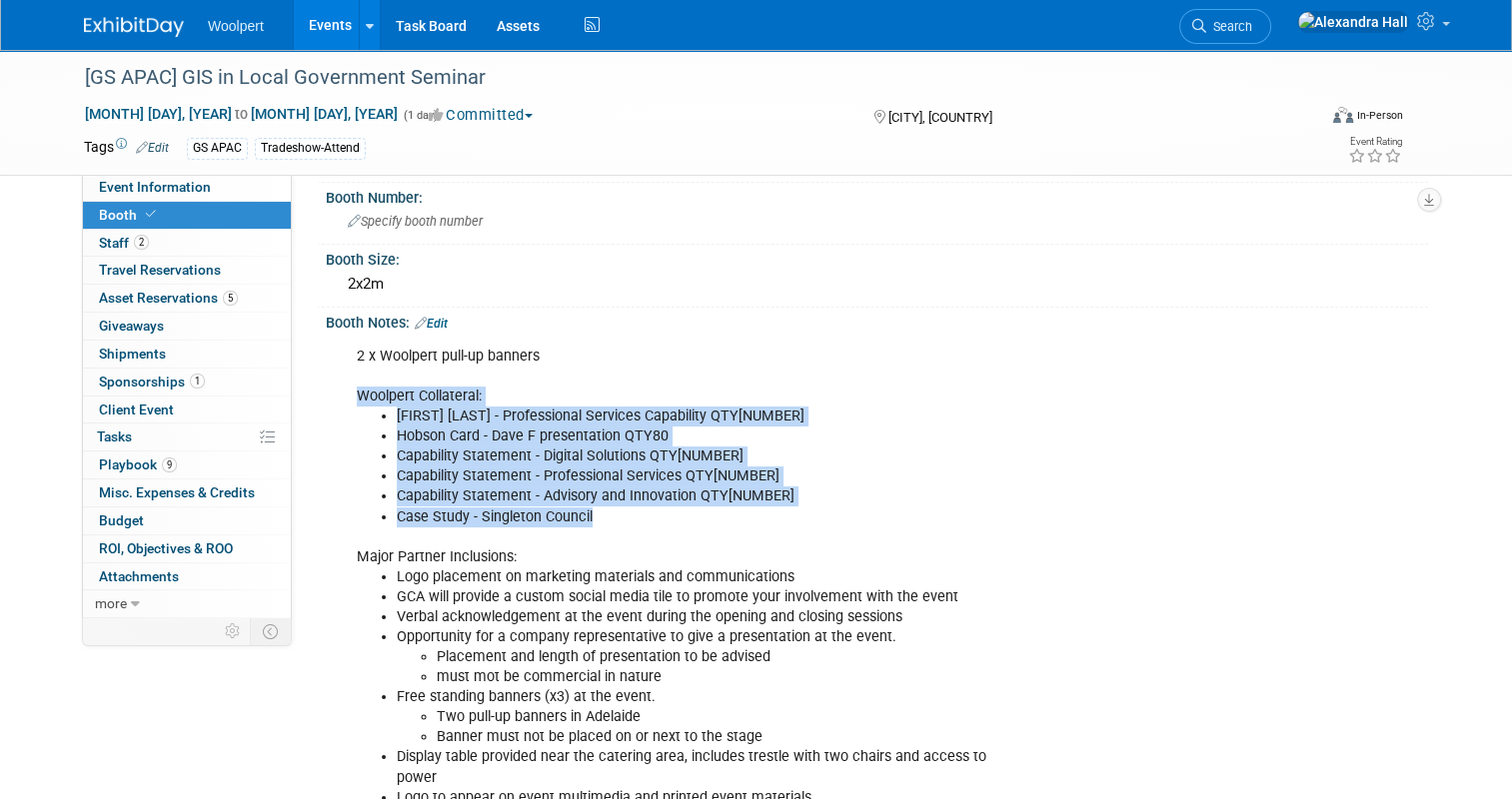 drag, startPoint x: 341, startPoint y: 390, endPoint x: 723, endPoint y: 510, distance: 400.4048 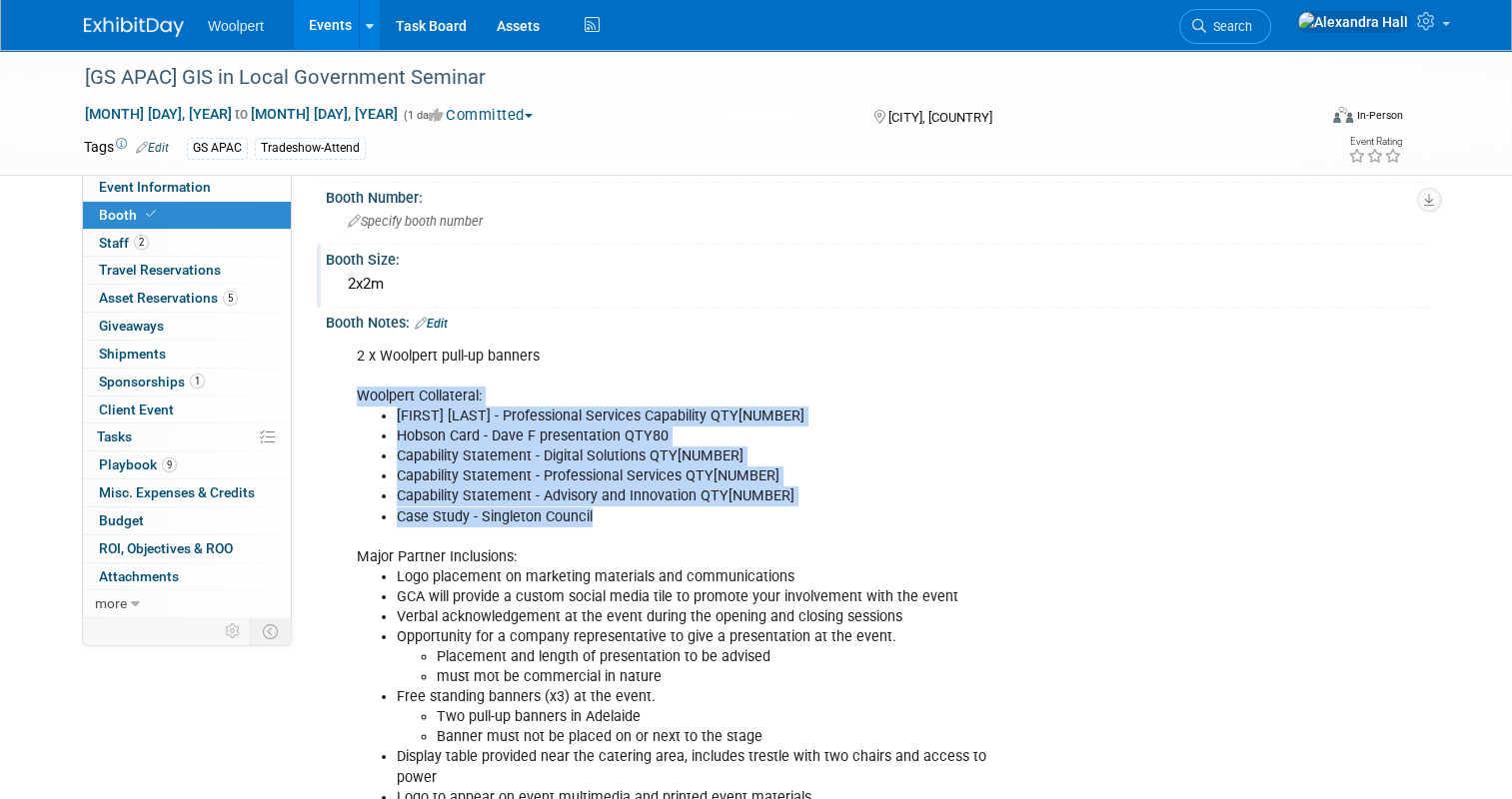 click on "Booth Notes:
Edit" at bounding box center (876, 321) 